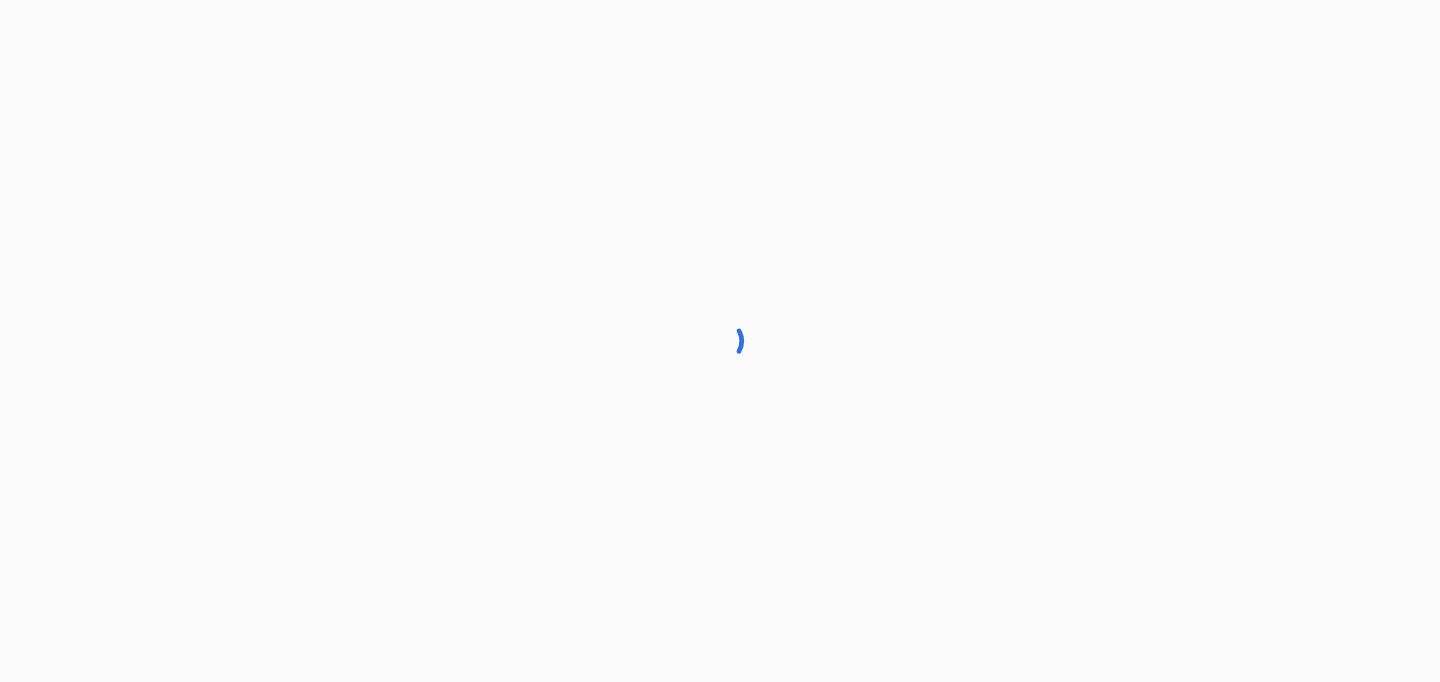 scroll, scrollTop: 0, scrollLeft: 0, axis: both 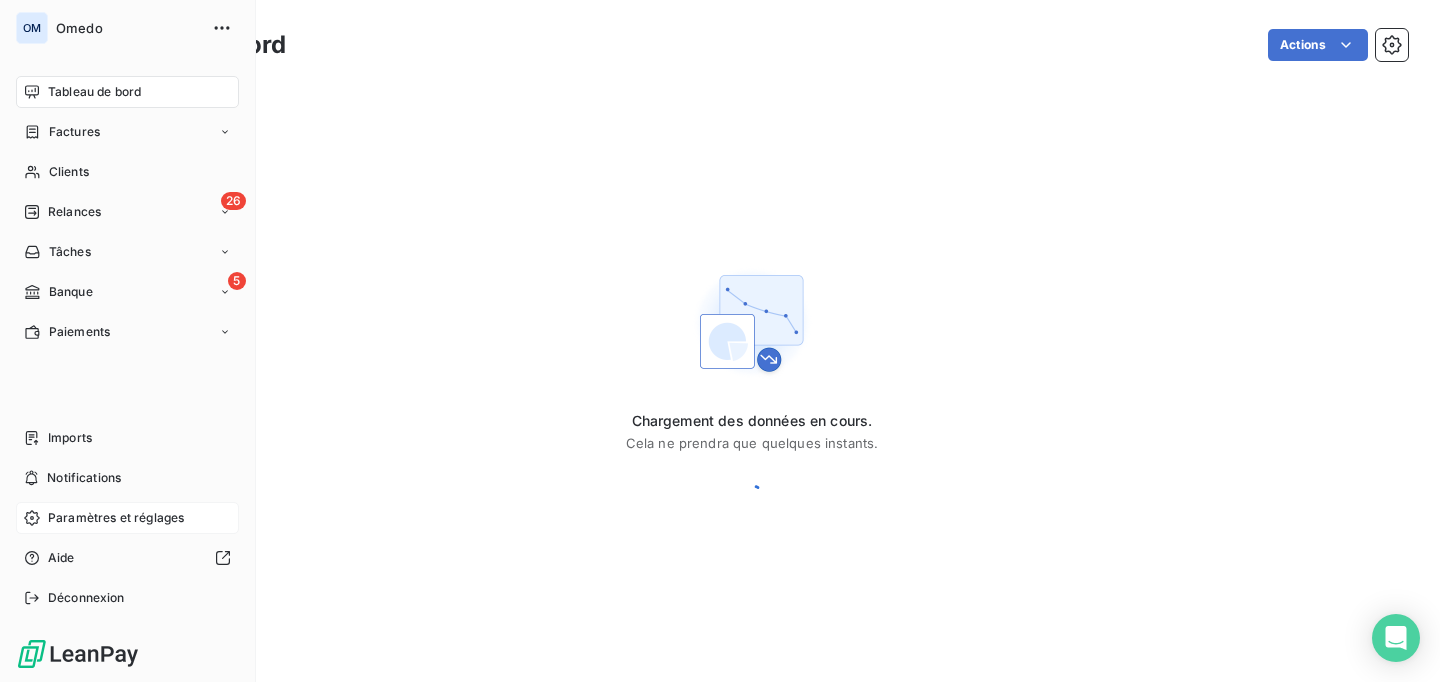 click on "Paramètres et réglages" at bounding box center [116, 518] 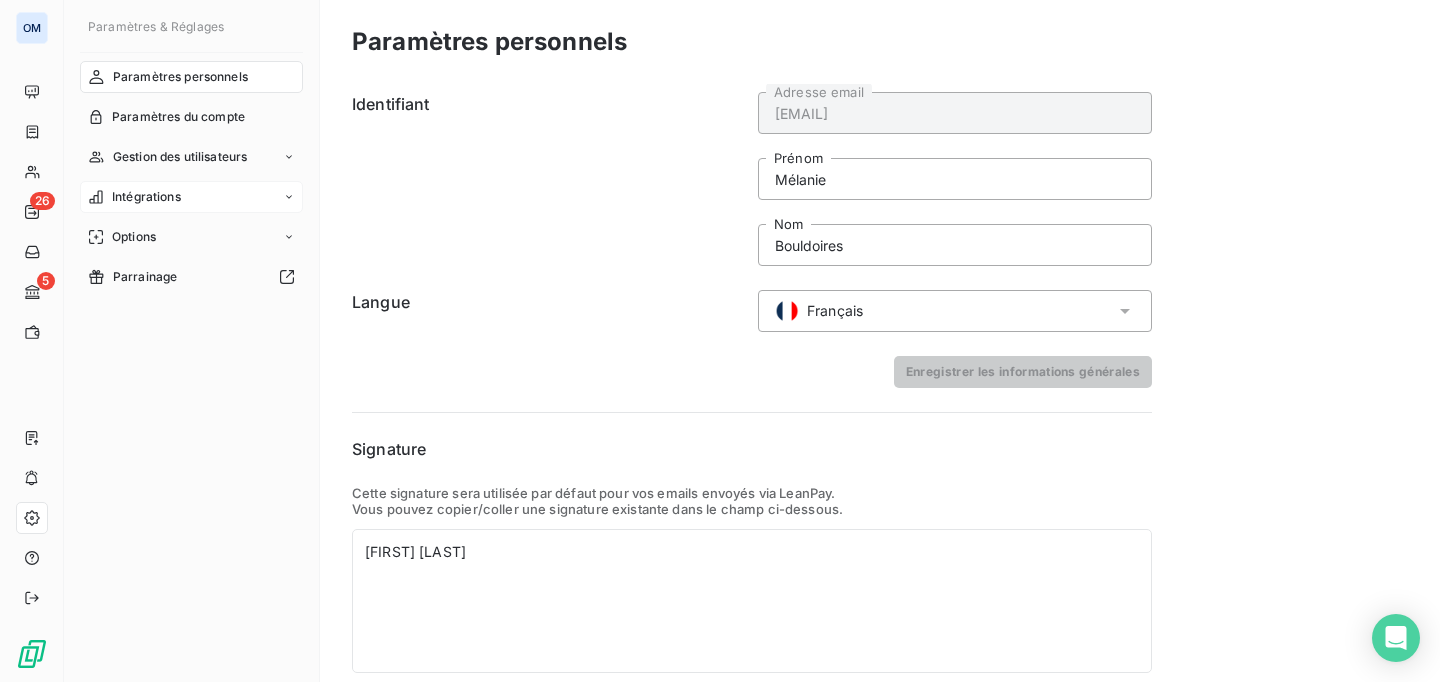 click on "Intégrations" at bounding box center [146, 197] 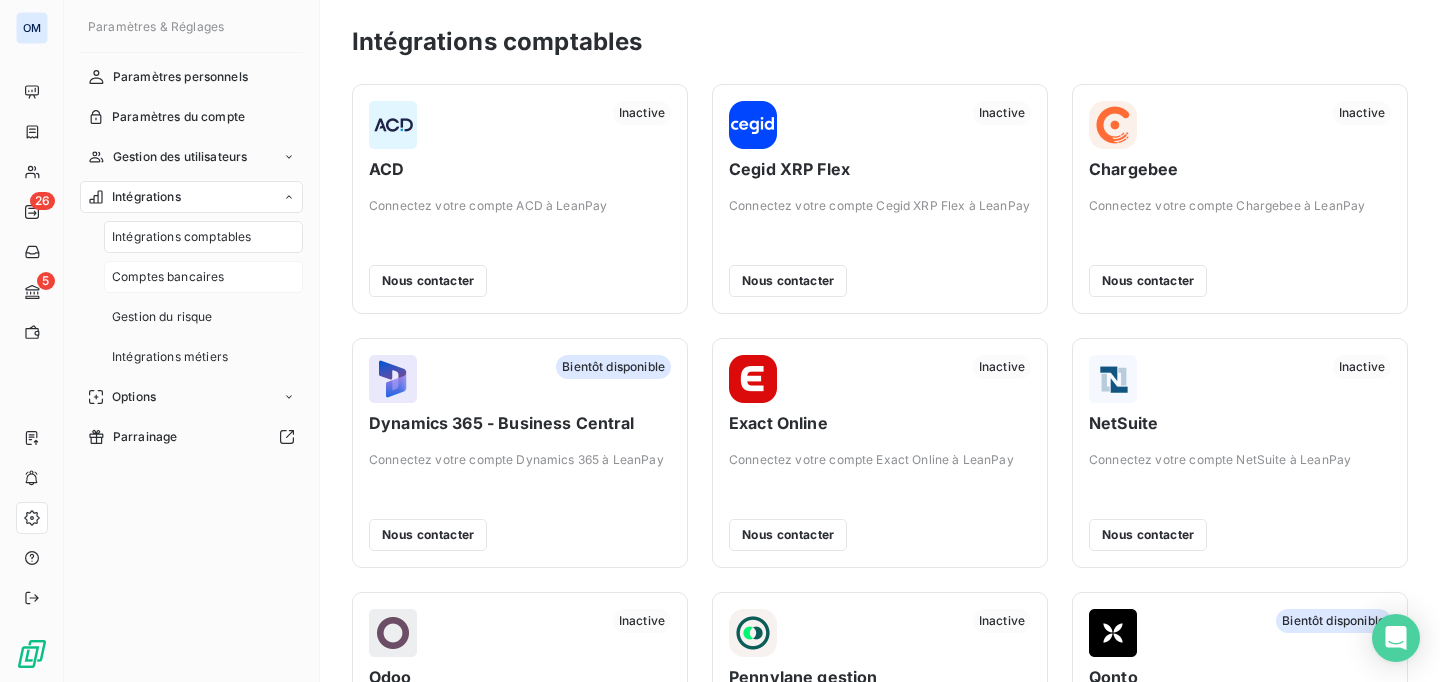 click on "Comptes bancaires" at bounding box center (168, 277) 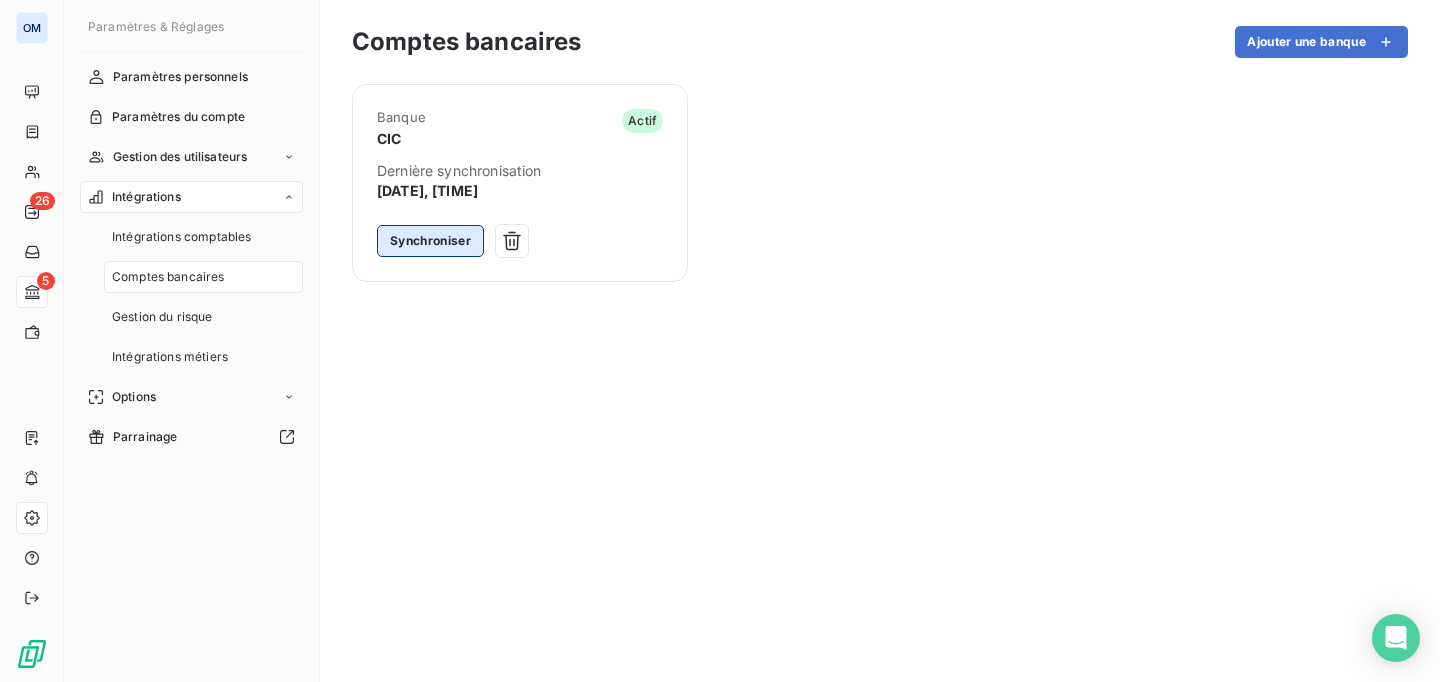 click on "Synchroniser" at bounding box center [430, 241] 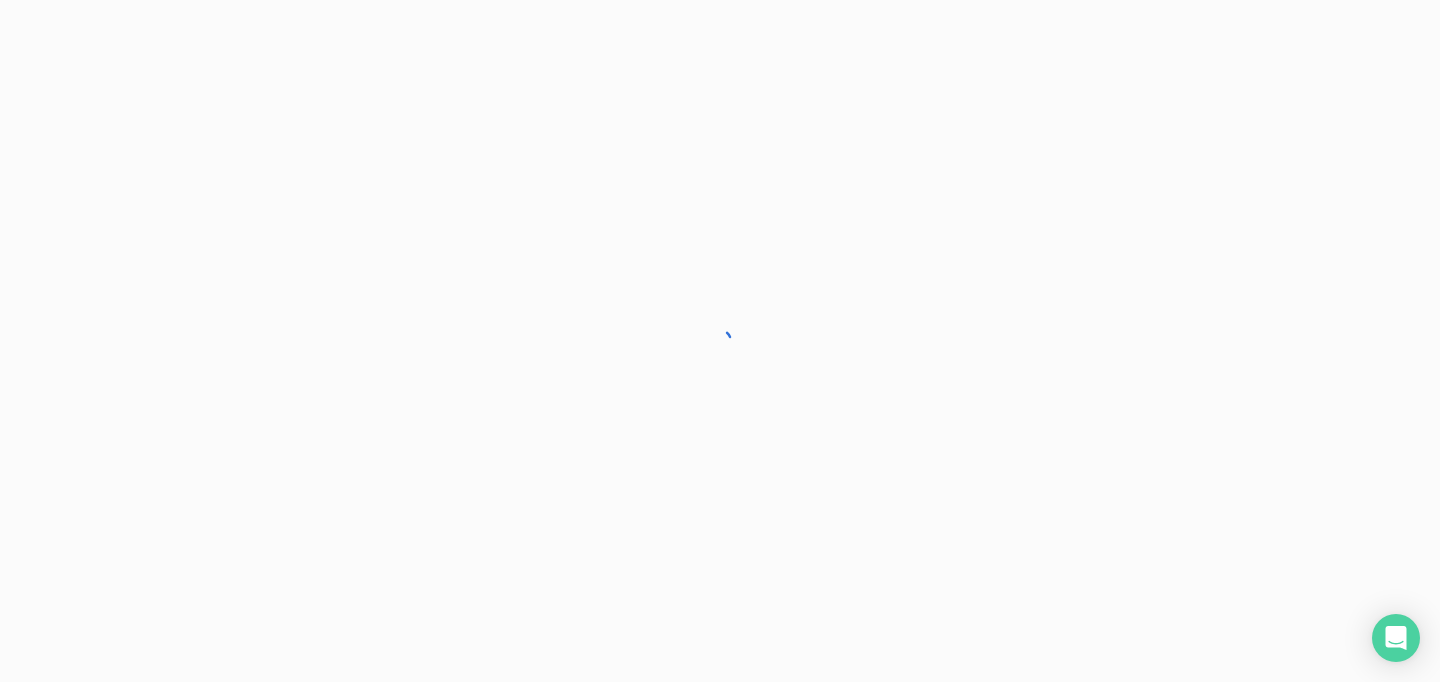 scroll, scrollTop: 0, scrollLeft: 0, axis: both 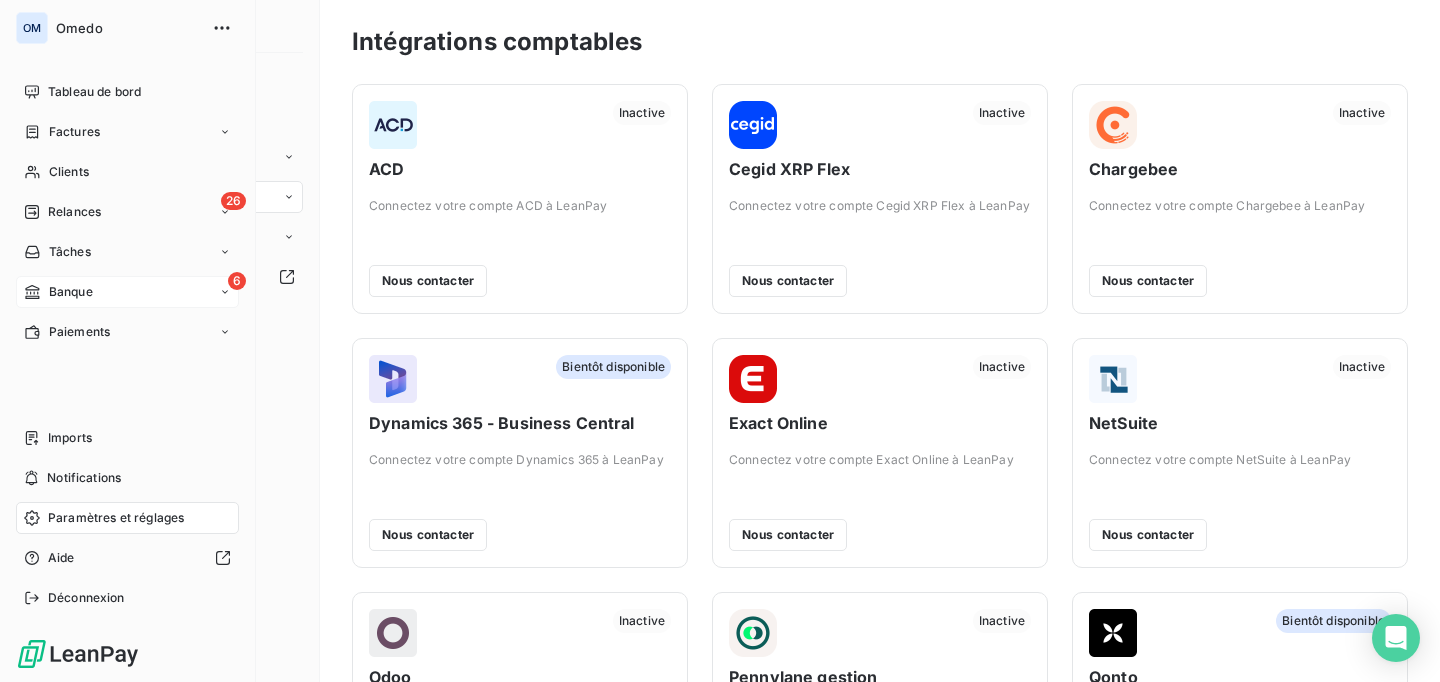 click on "6 Banque" at bounding box center (127, 292) 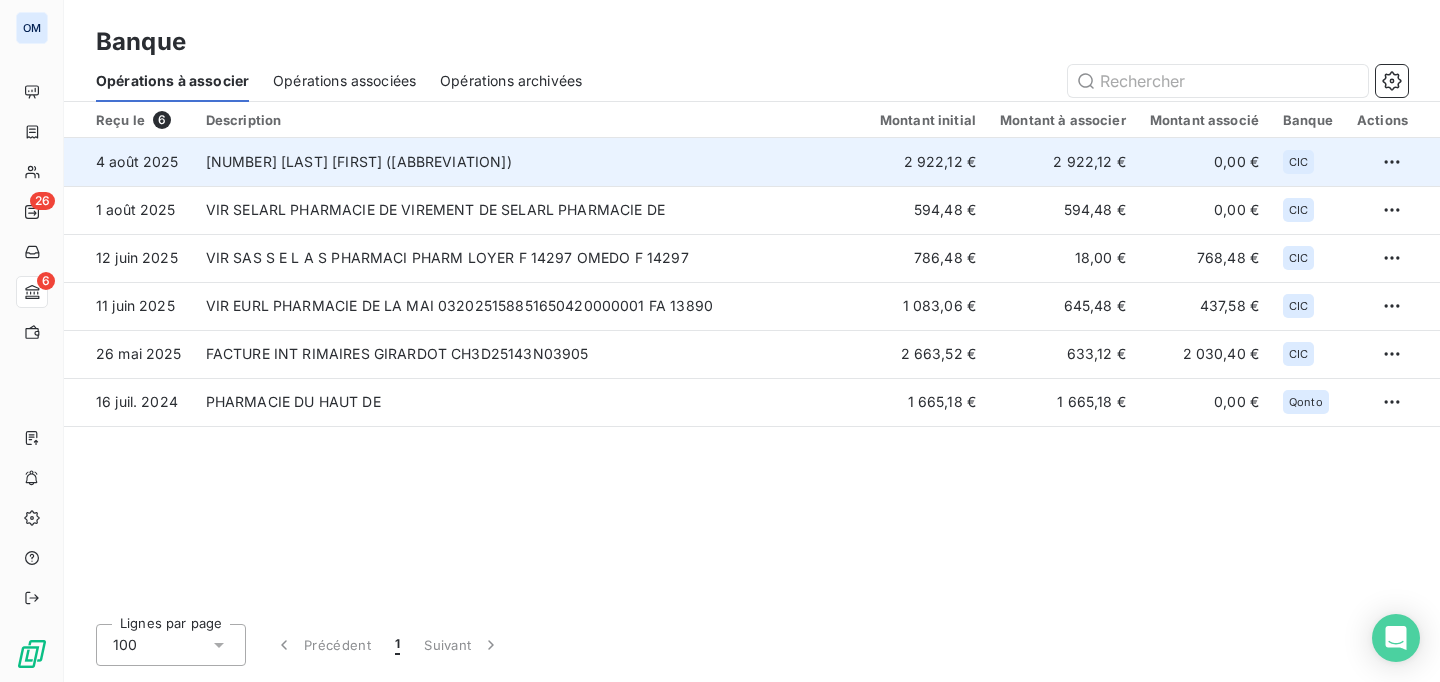 click on "F14523 JAMI PHILIPPE (EI)" at bounding box center (531, 162) 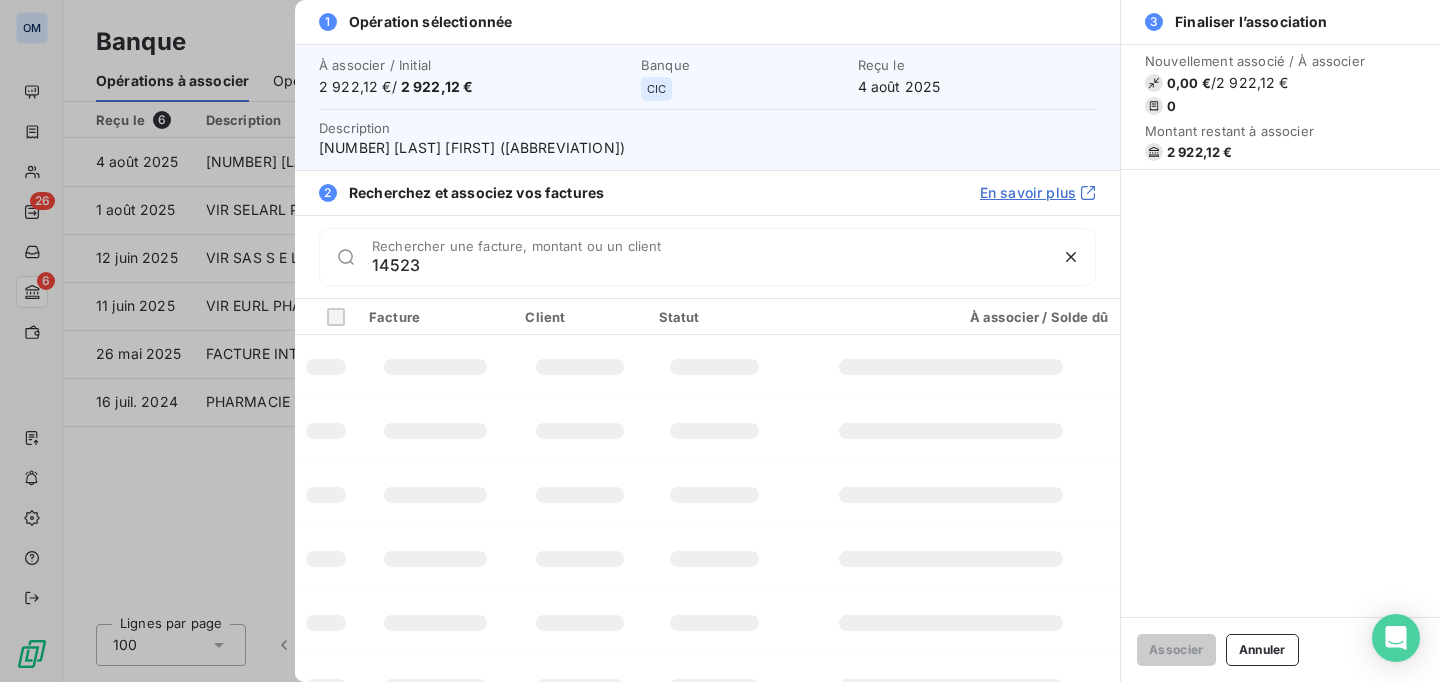 click on "14523" at bounding box center (709, 265) 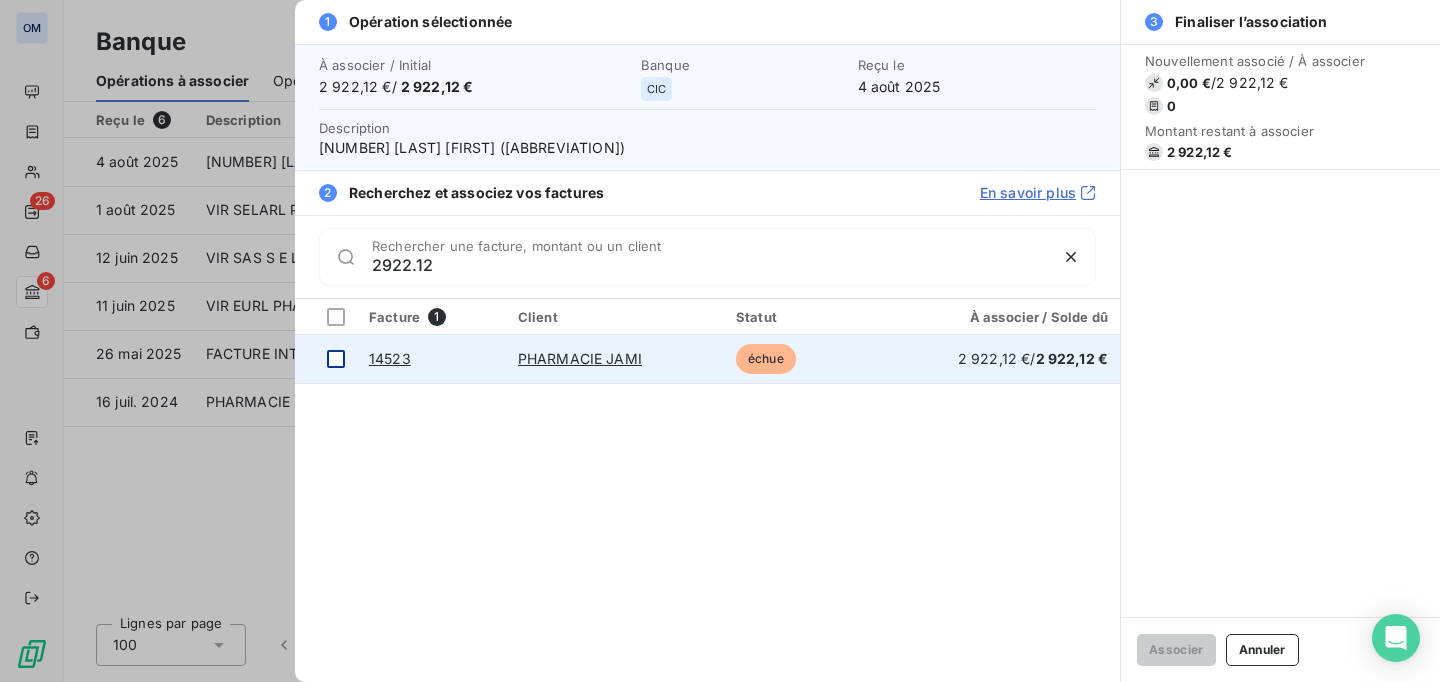 type on "2922,12" 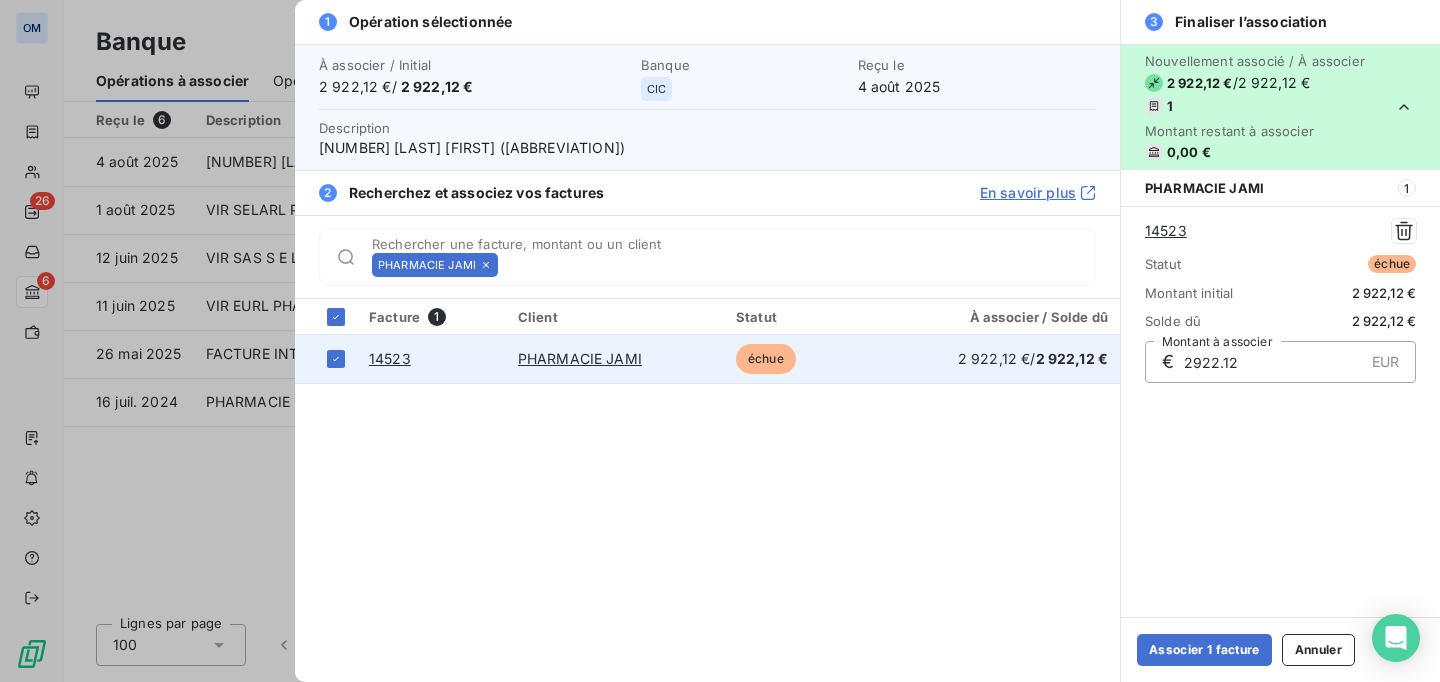 click on "14523" at bounding box center [390, 358] 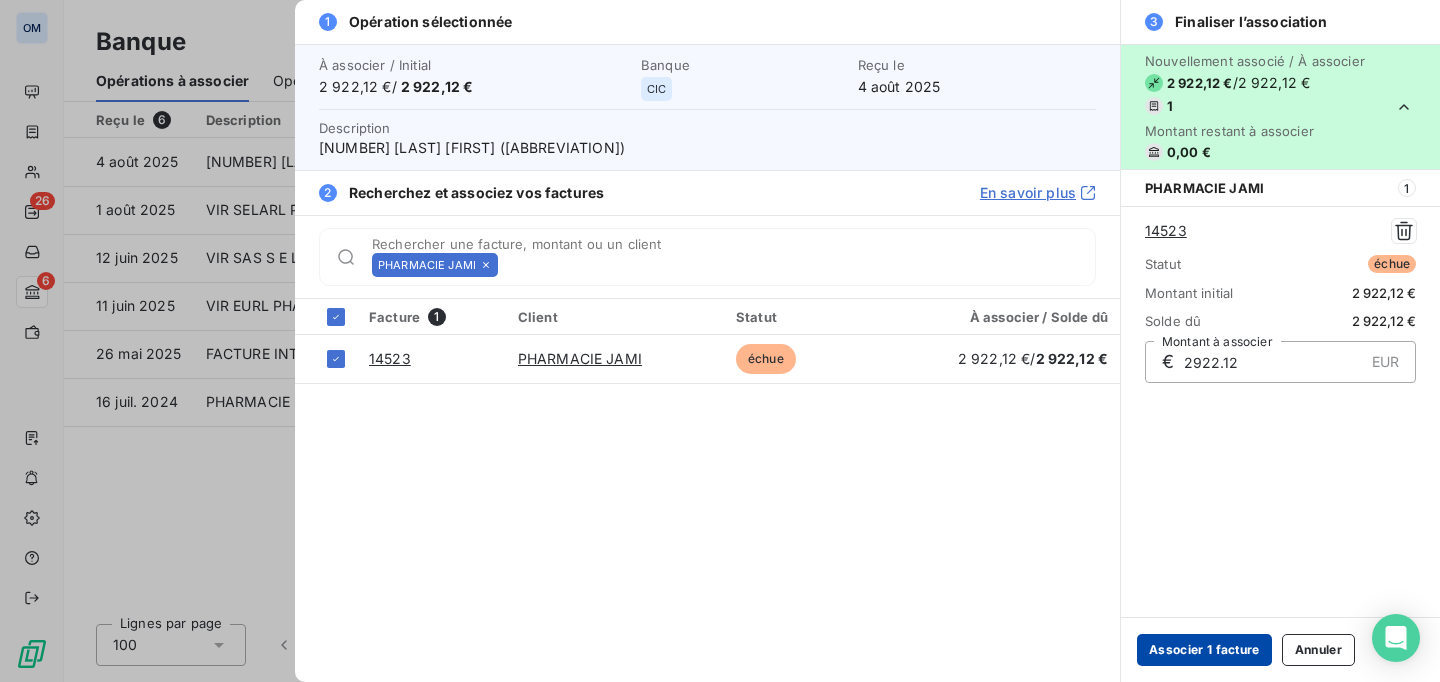click on "Associer 1 facture" at bounding box center [1204, 650] 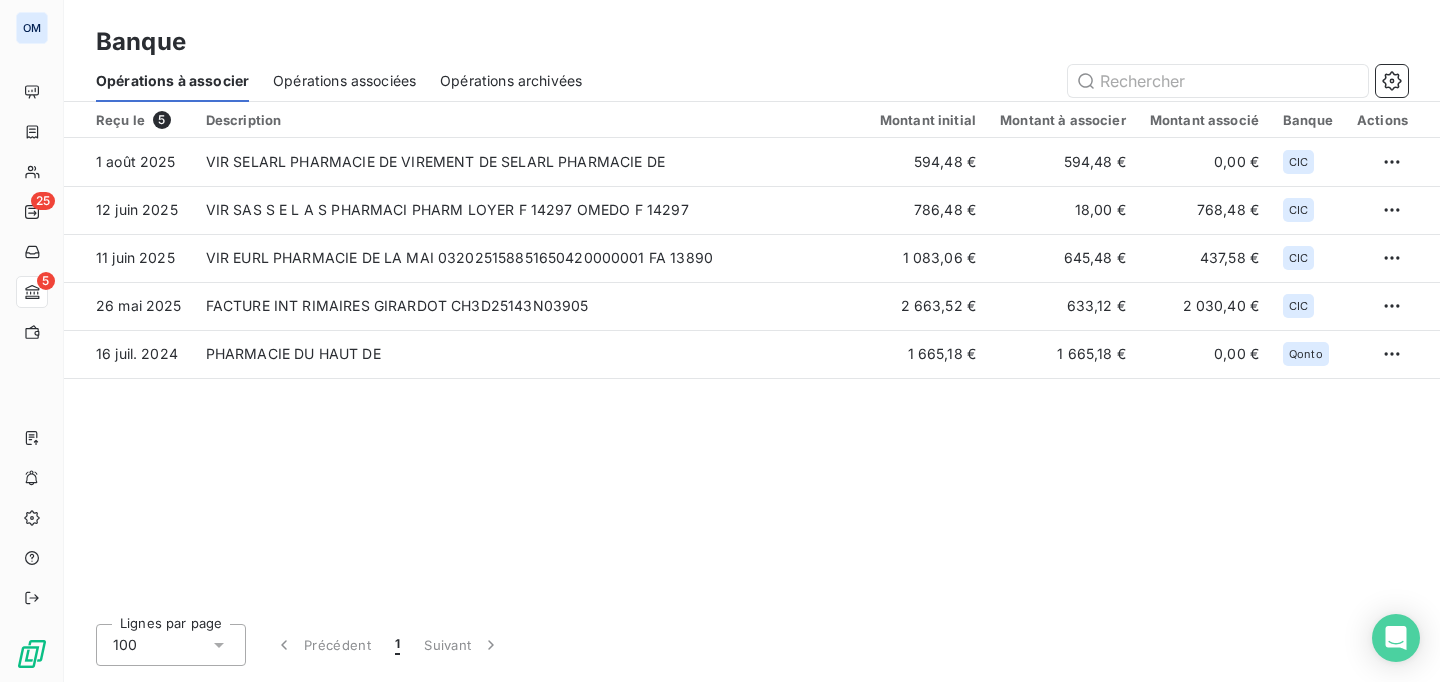 click on "Opérations associées" at bounding box center [344, 81] 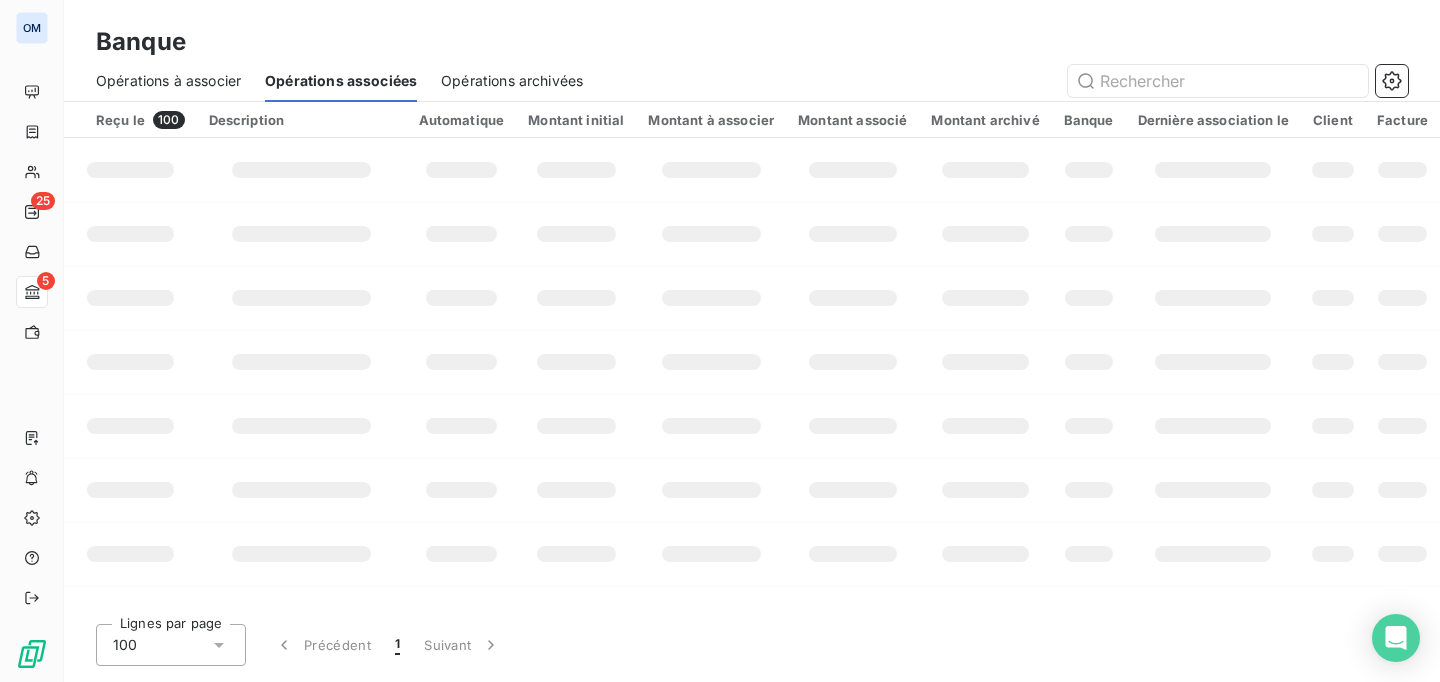 click on "Banque" at bounding box center [752, 42] 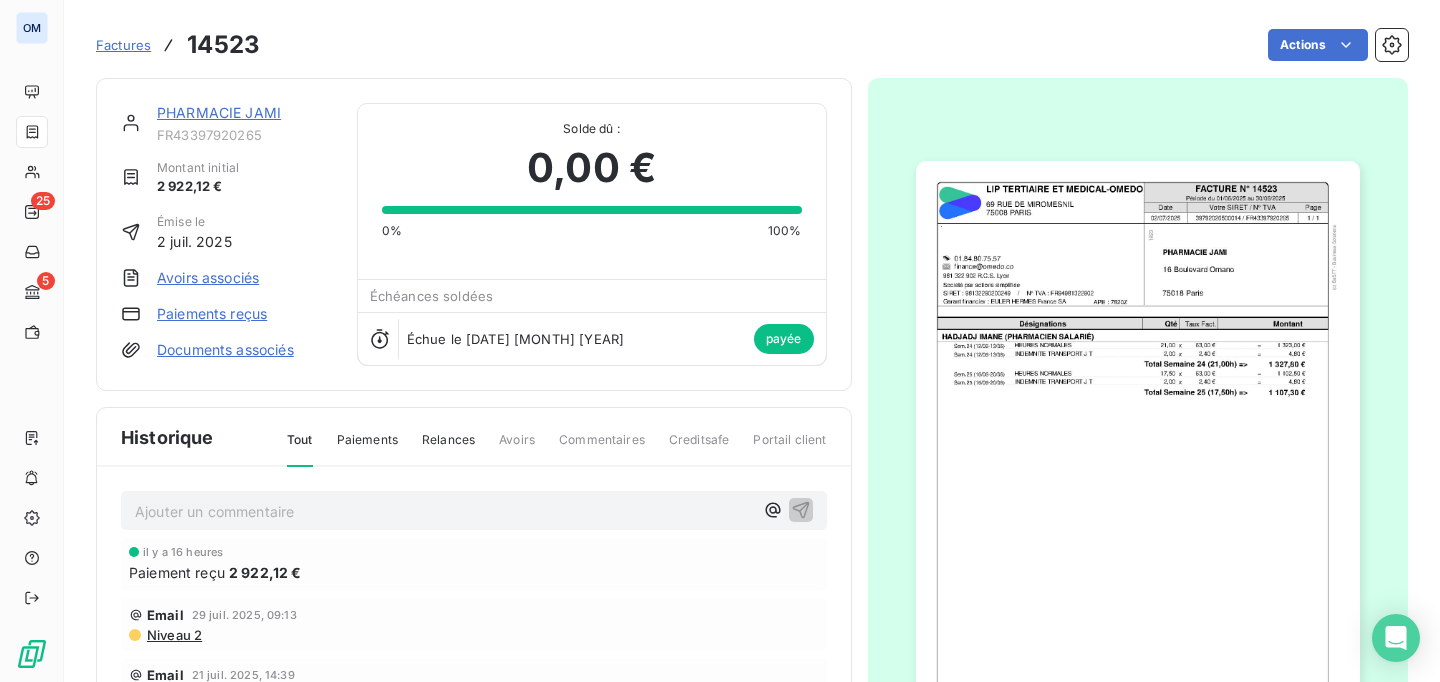 scroll, scrollTop: 0, scrollLeft: 0, axis: both 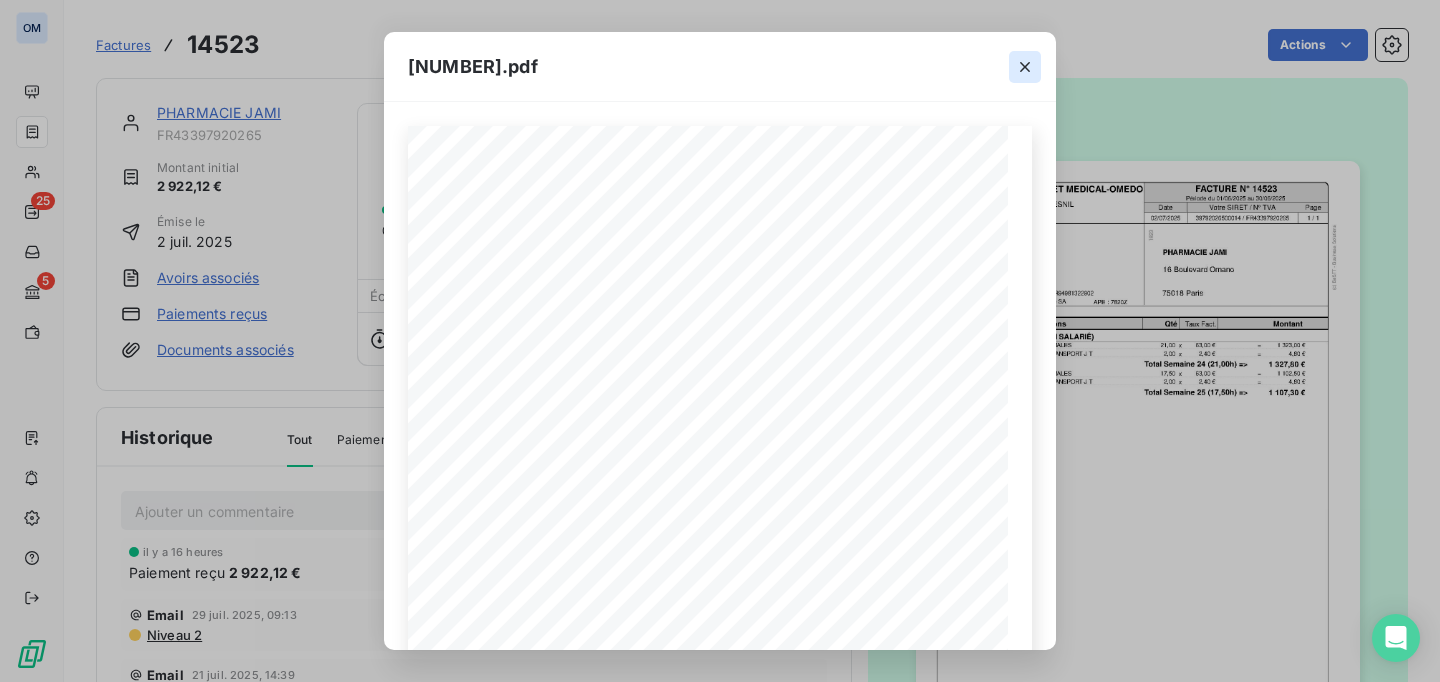 click 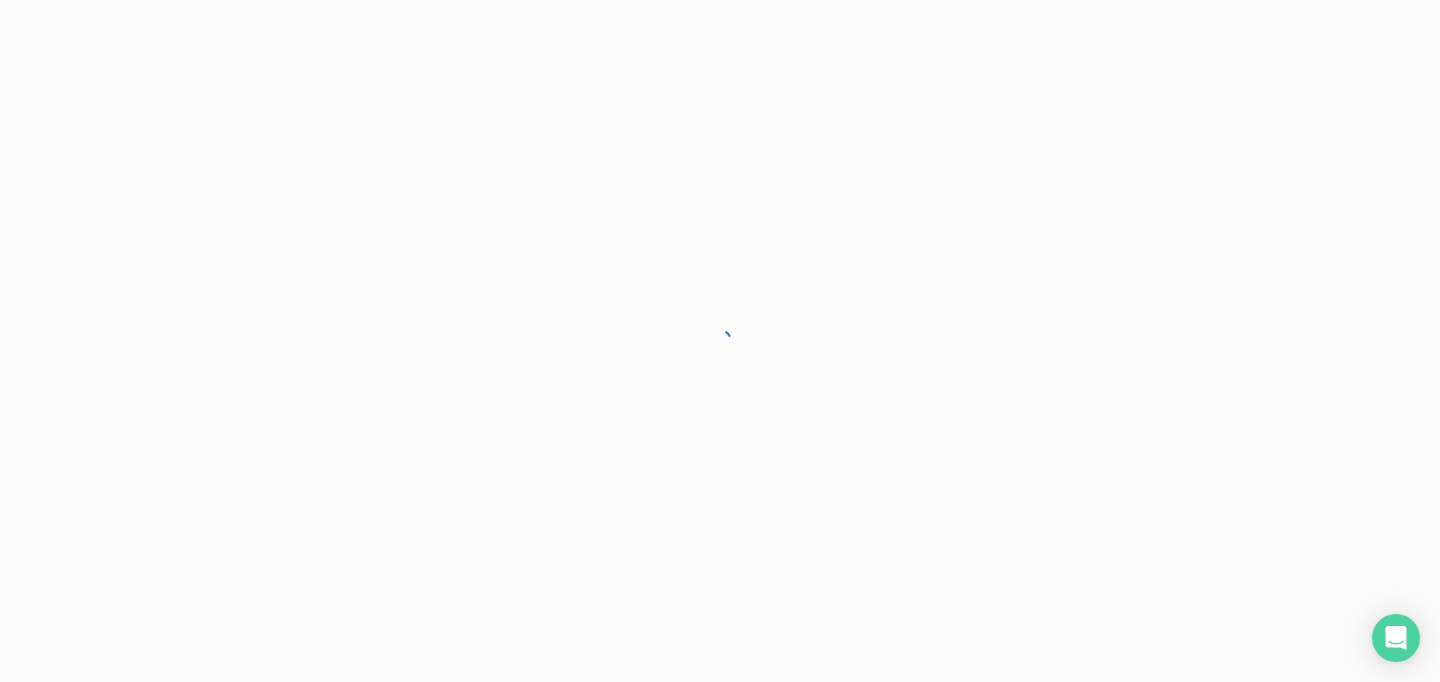 scroll, scrollTop: 0, scrollLeft: 0, axis: both 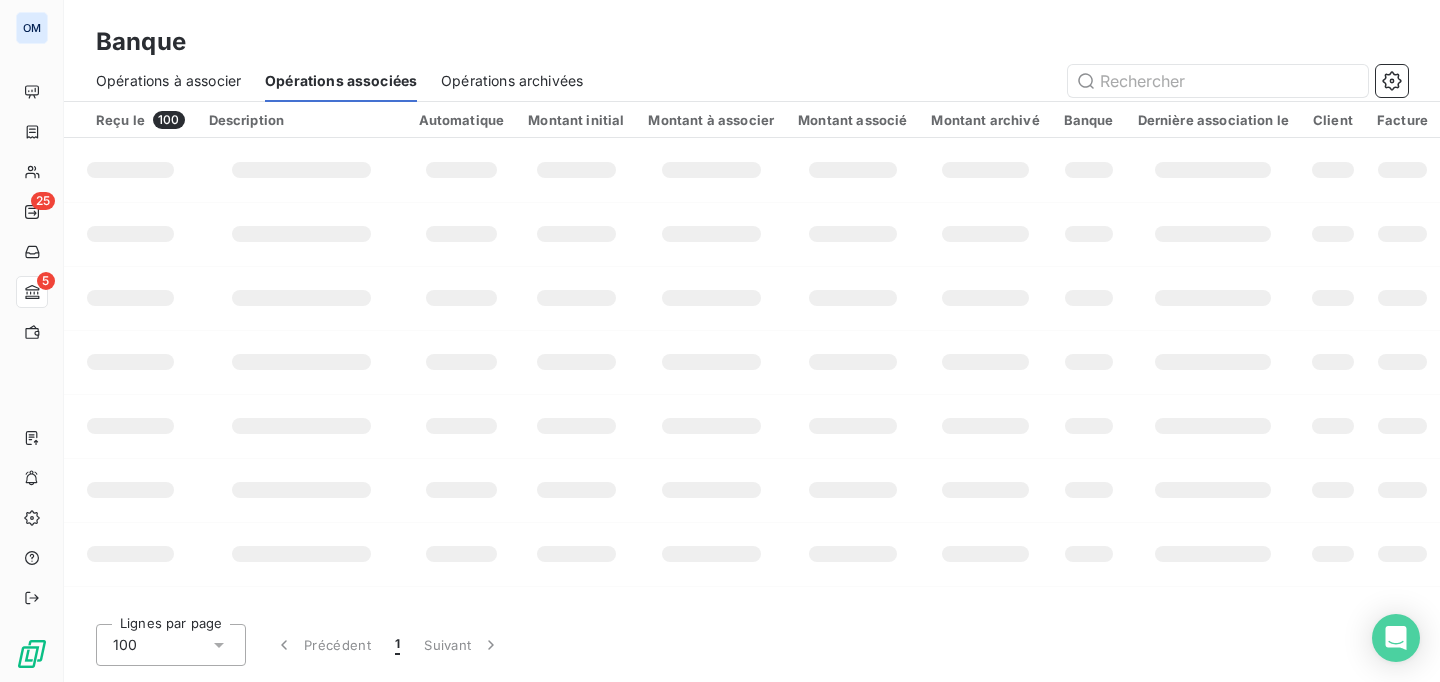 click on "Opérations à associer" at bounding box center (168, 81) 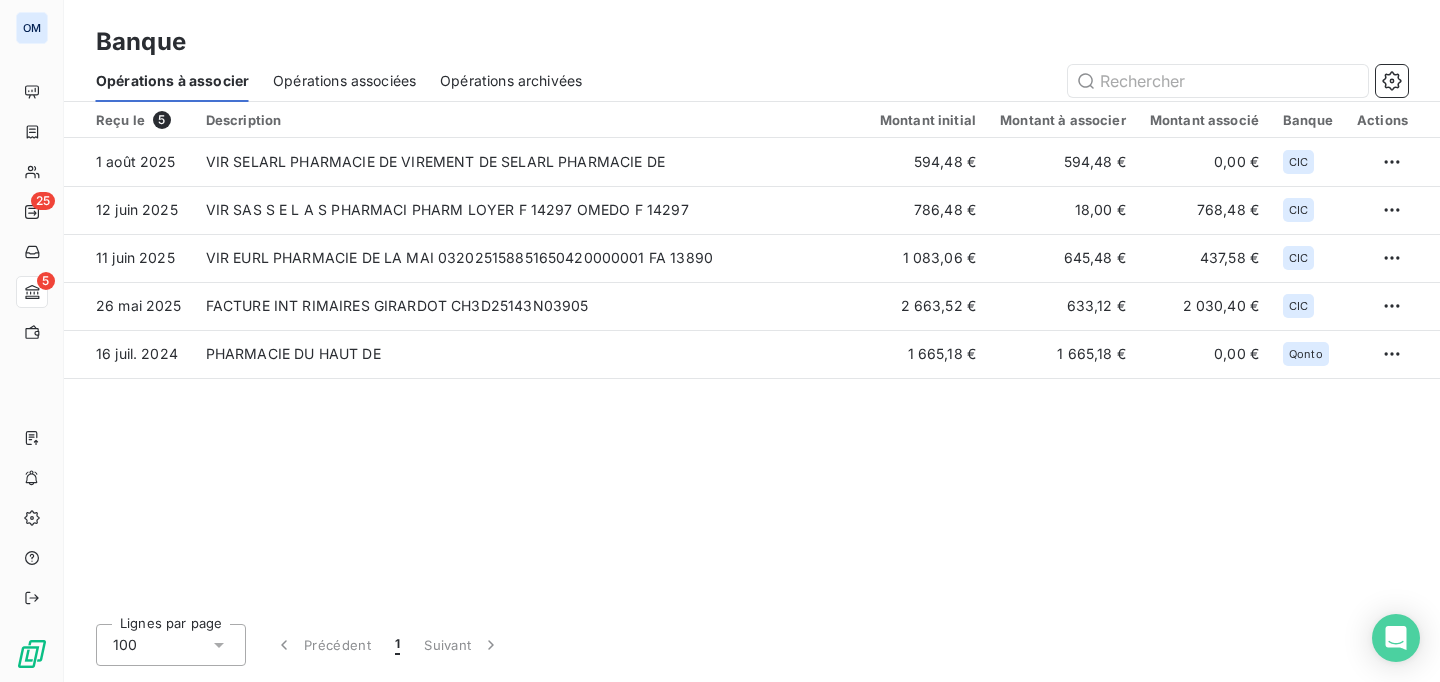 click on "Opérations associées" at bounding box center [344, 81] 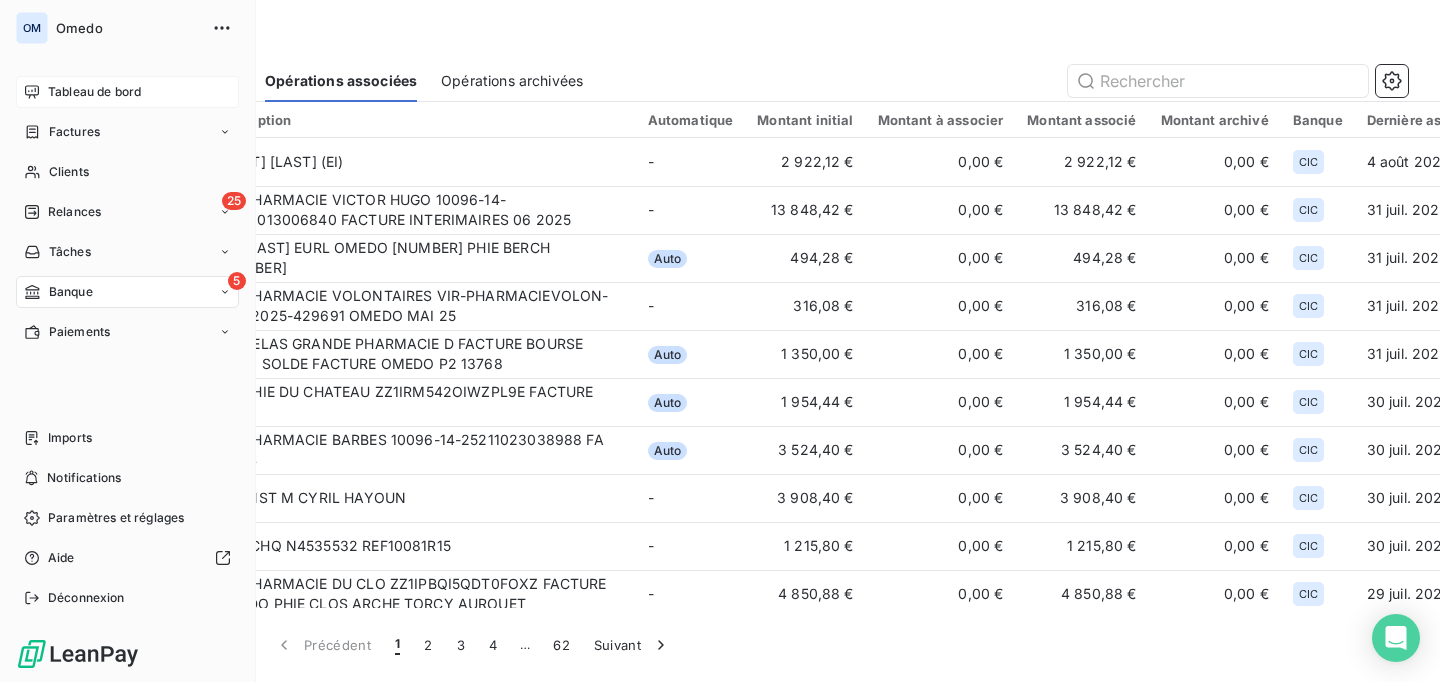 click on "Tableau de bord" at bounding box center [127, 92] 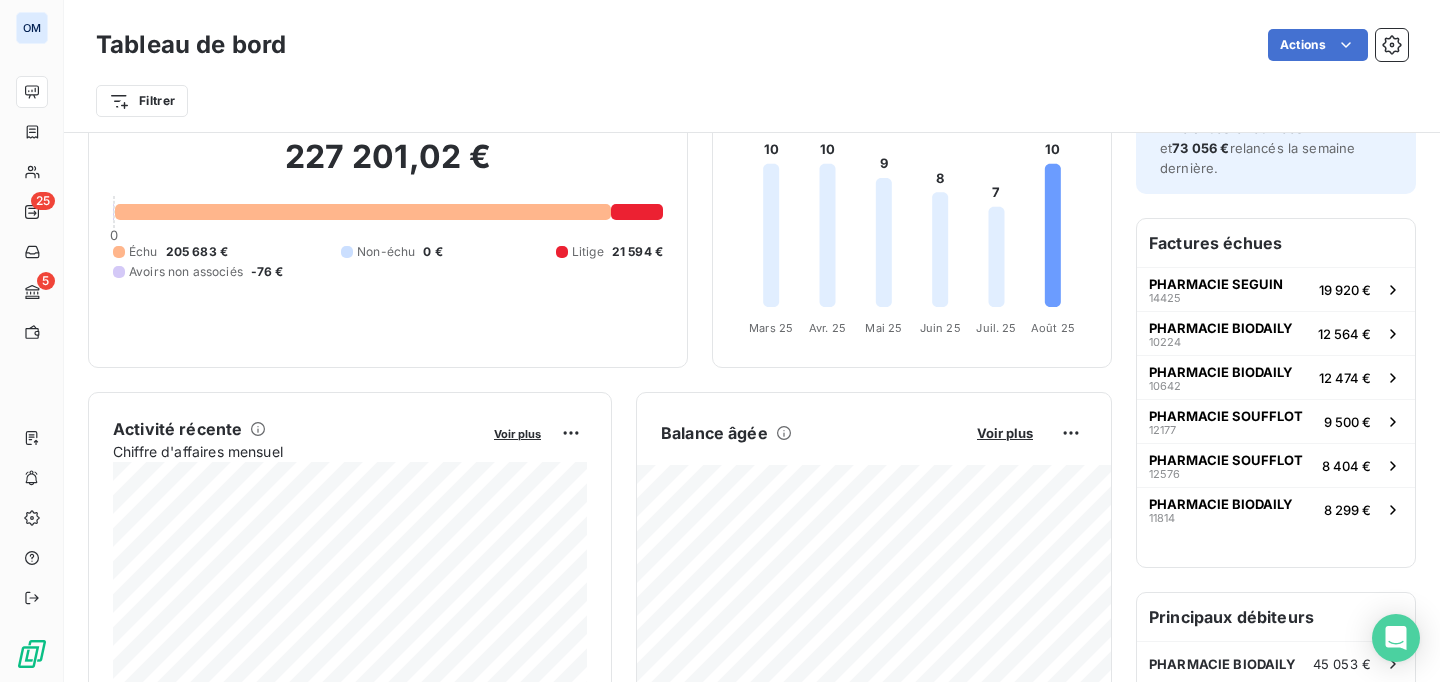 scroll, scrollTop: 0, scrollLeft: 0, axis: both 